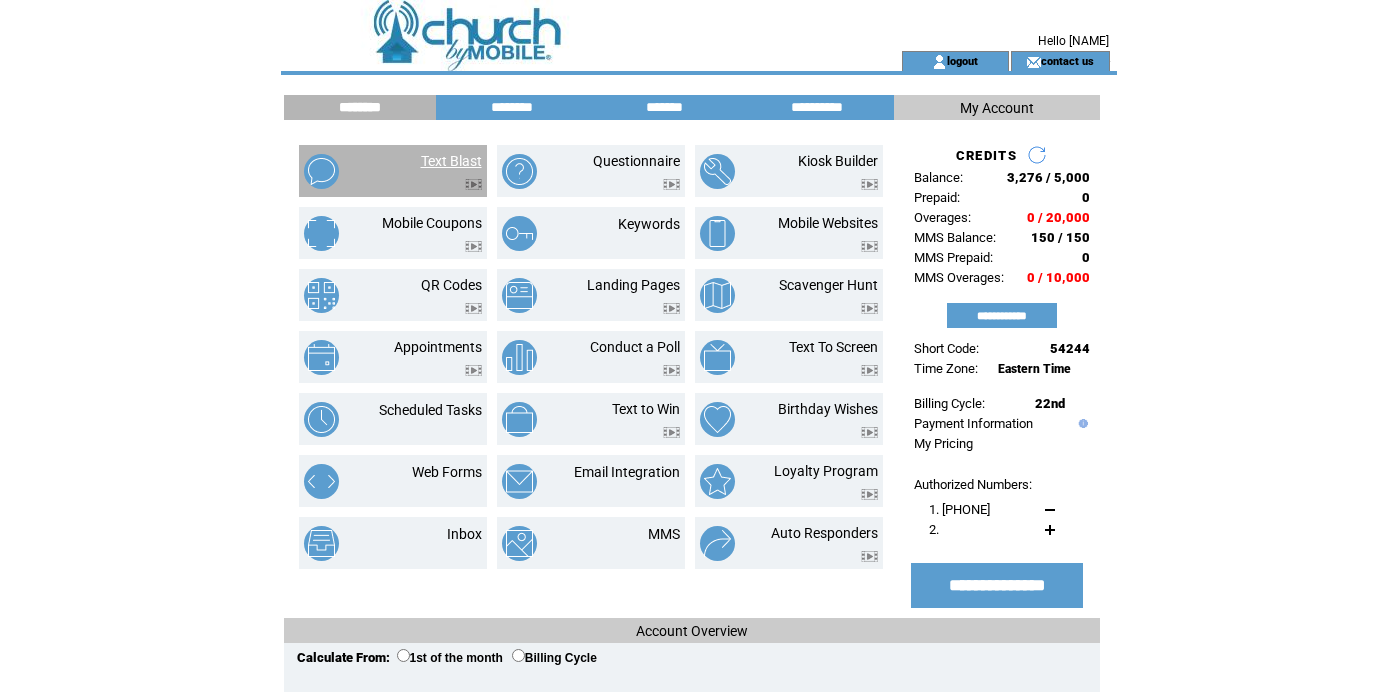 scroll, scrollTop: 0, scrollLeft: 0, axis: both 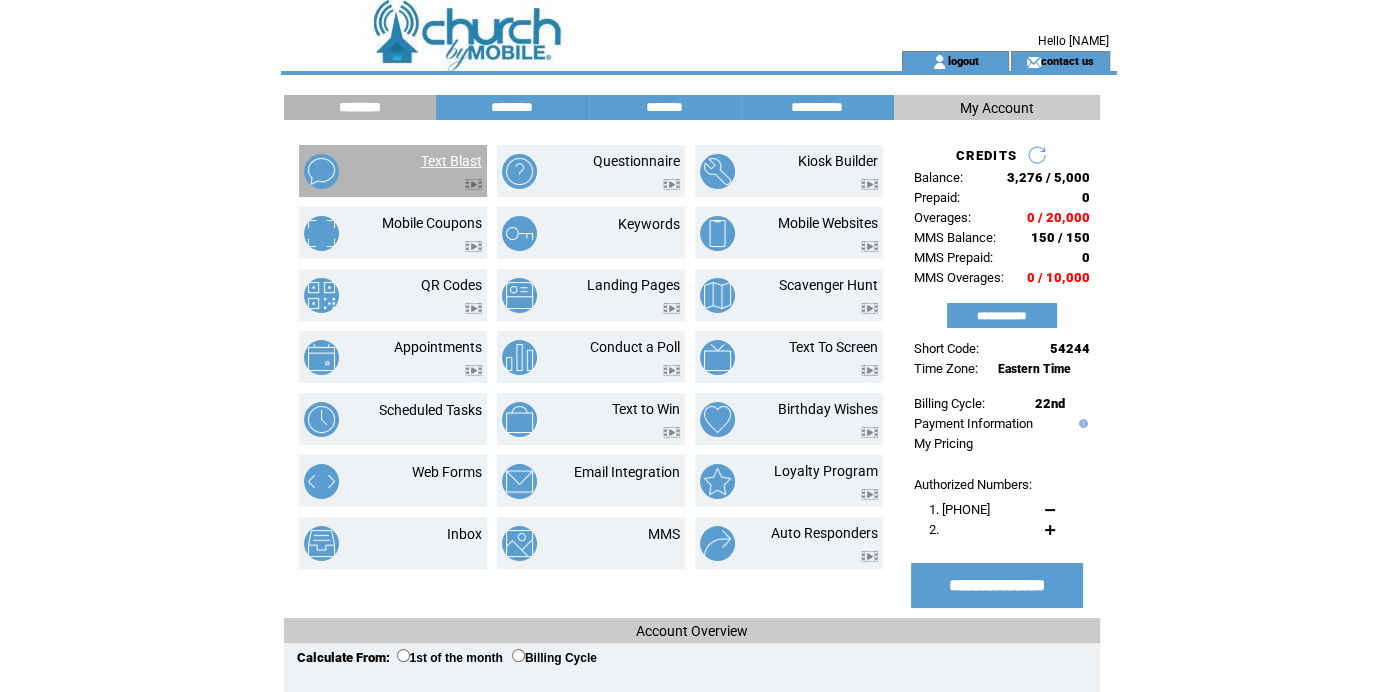 click on "Text Blast" at bounding box center (451, 161) 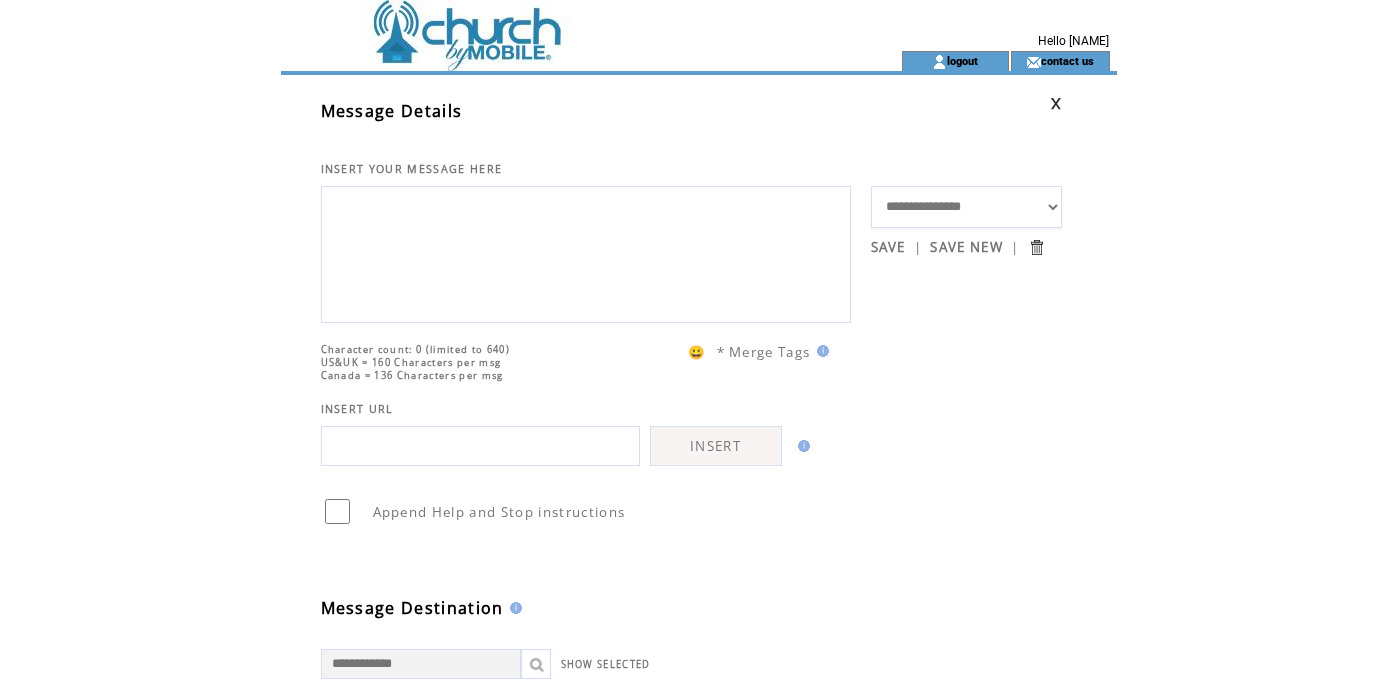 scroll, scrollTop: 0, scrollLeft: 0, axis: both 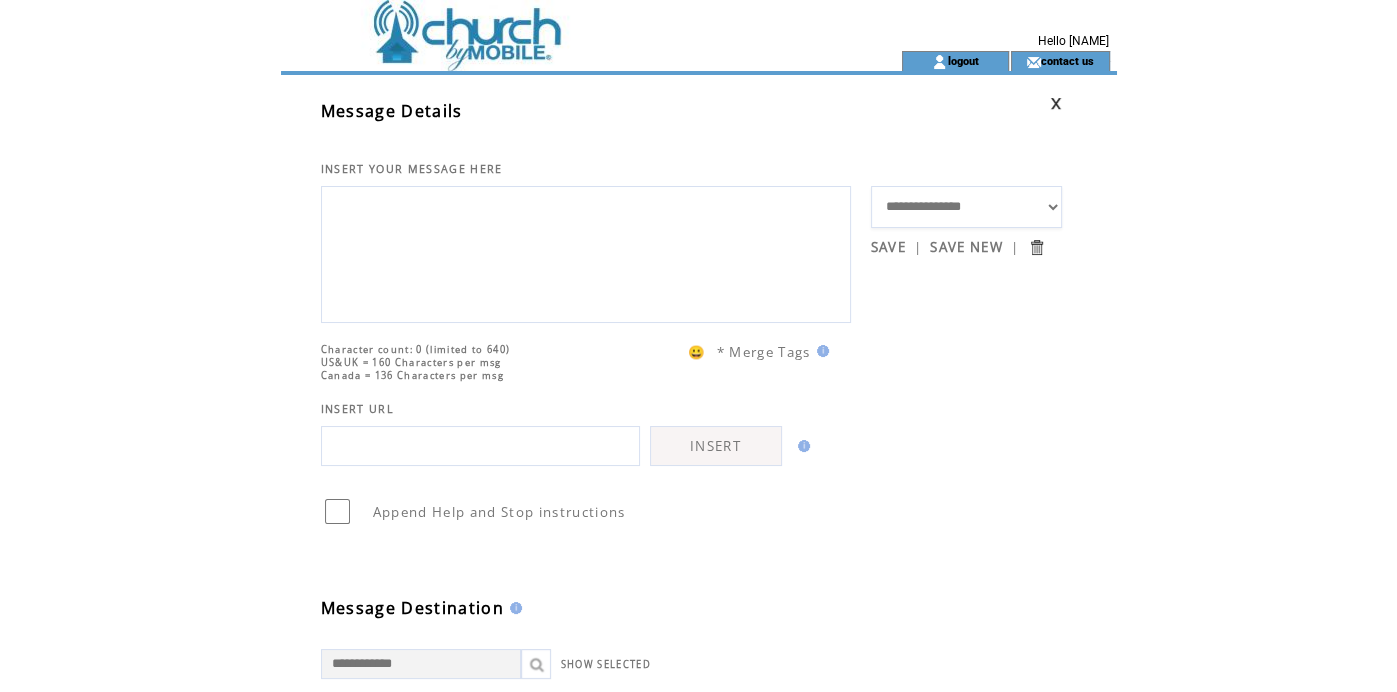 click at bounding box center (586, 252) 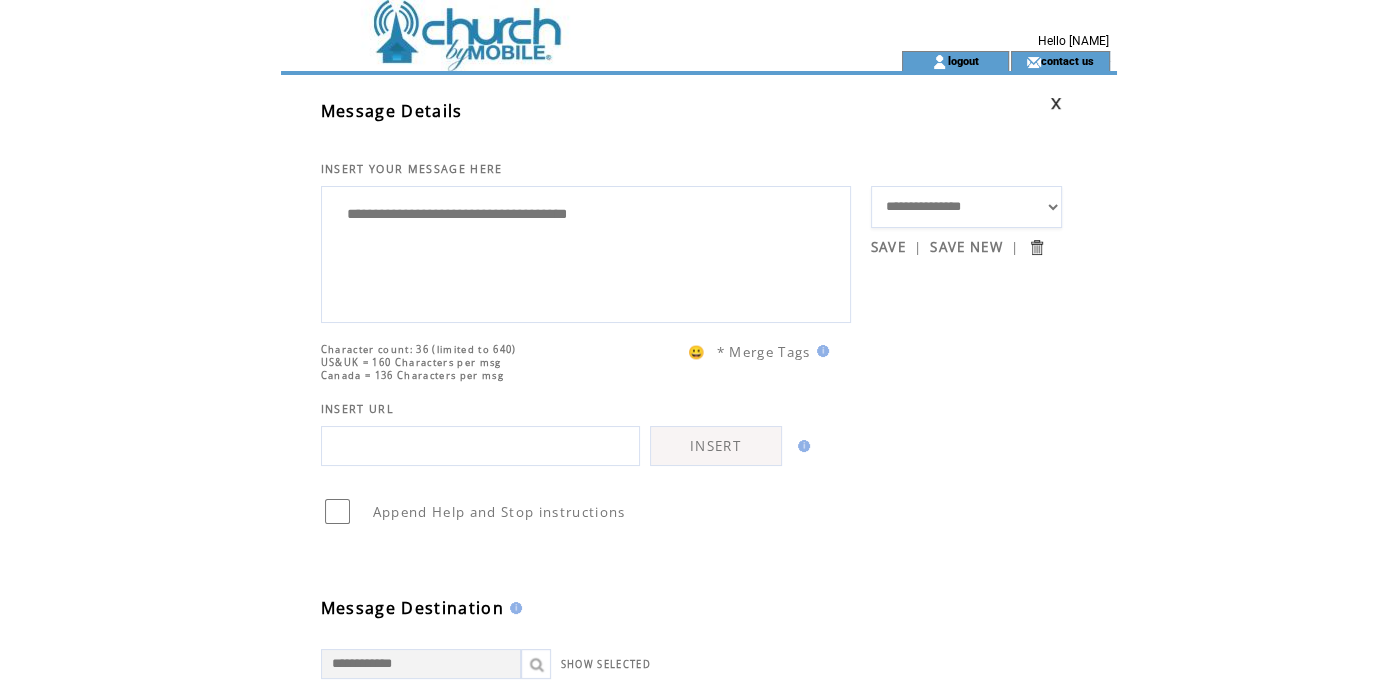 click on "**********" at bounding box center [586, 252] 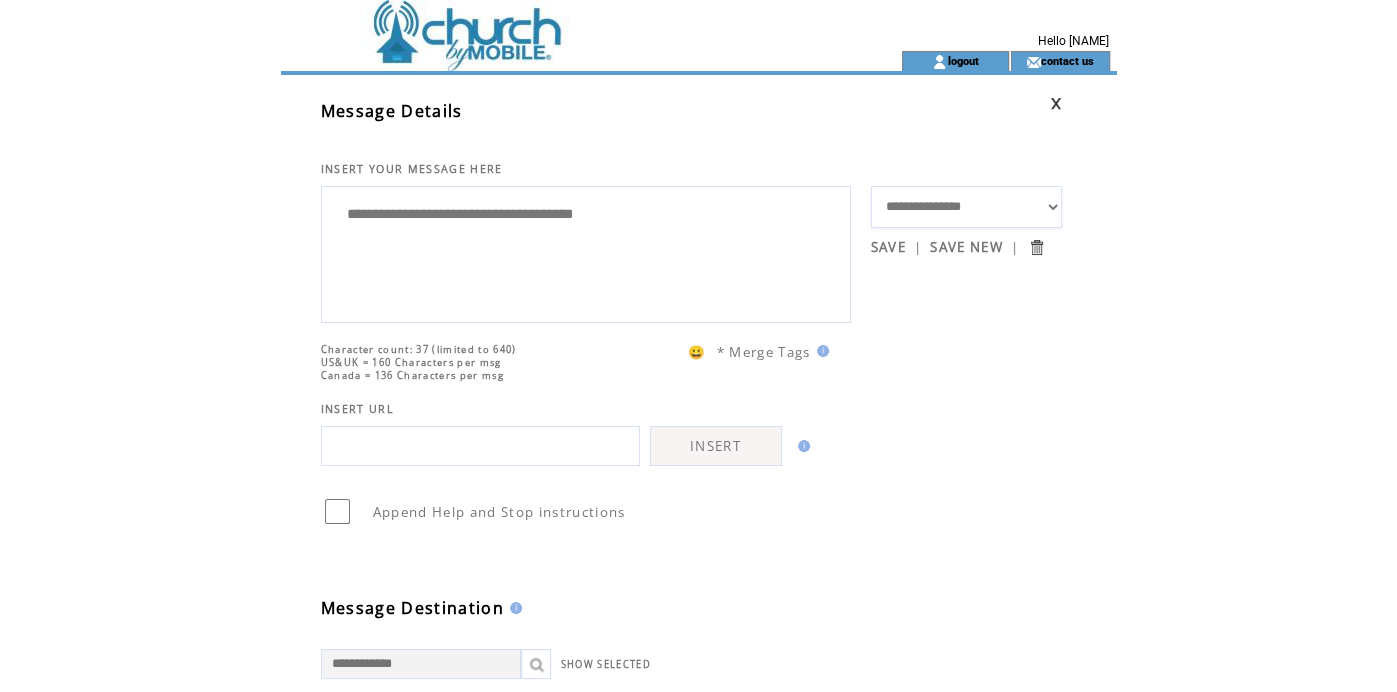 click on "**********" at bounding box center (586, 252) 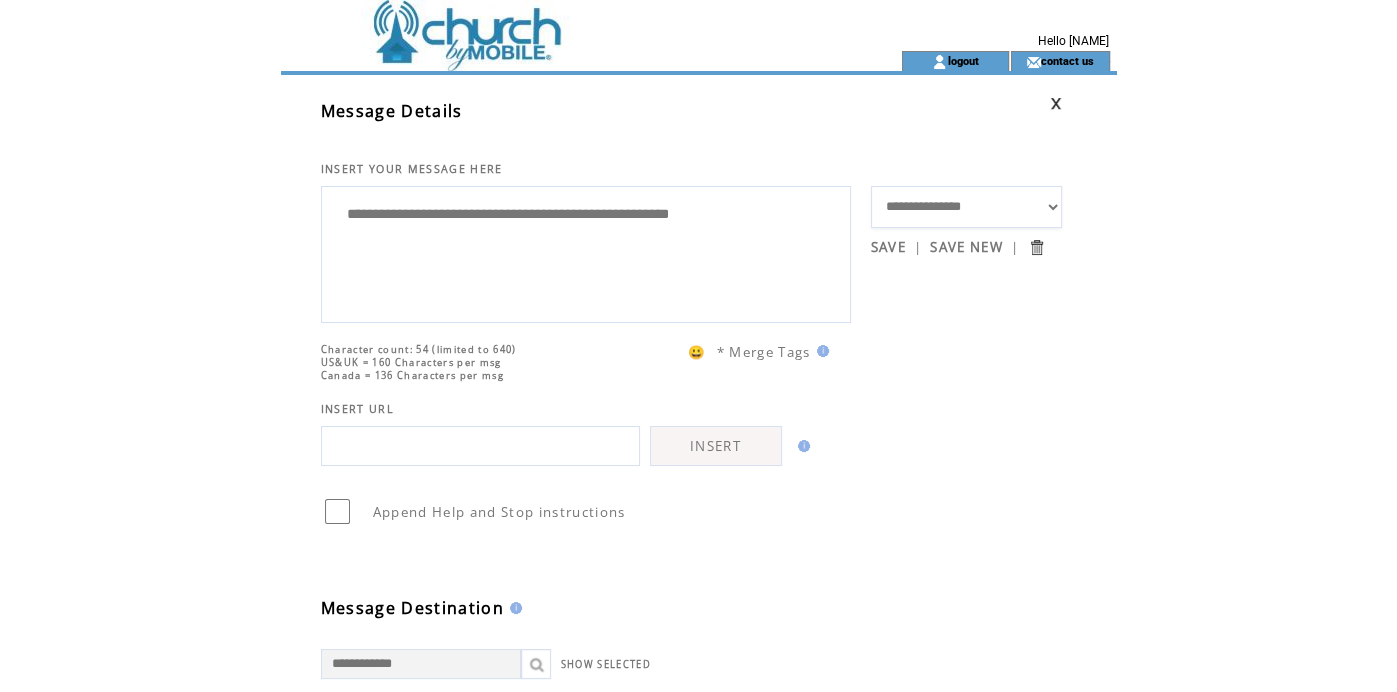 click on "**********" at bounding box center (586, 252) 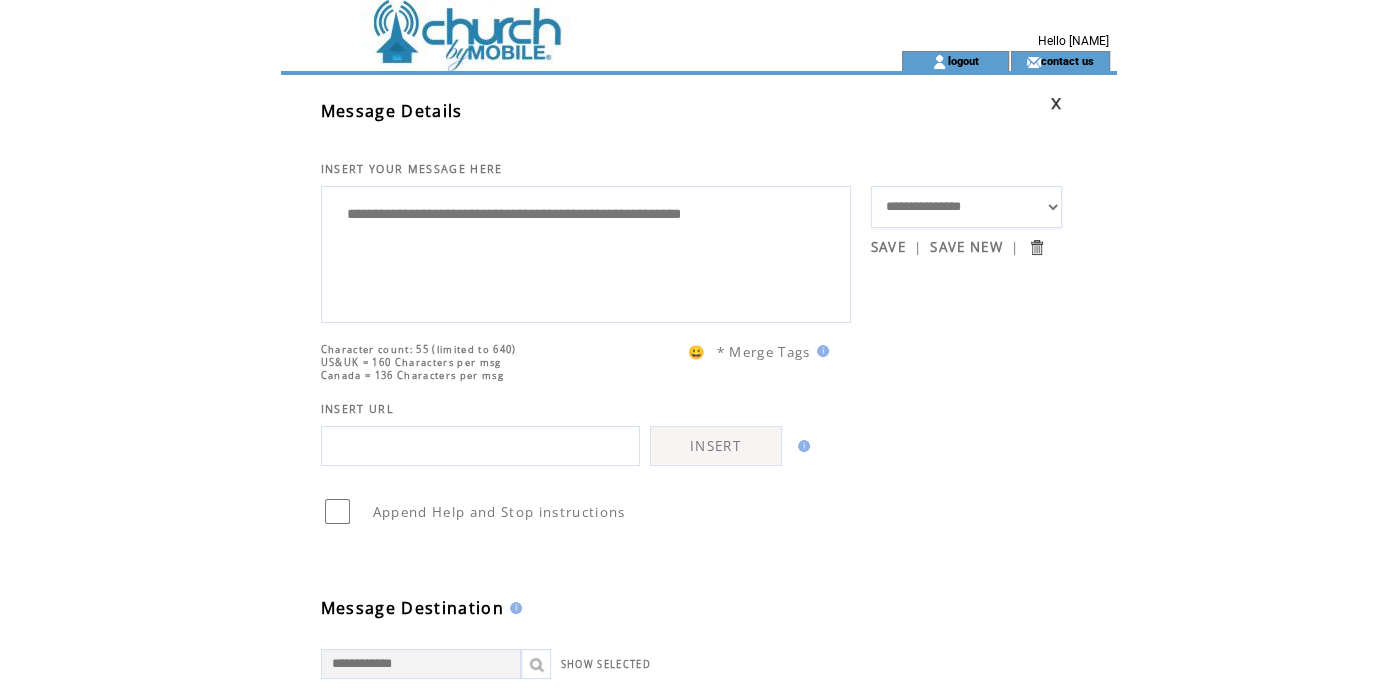 paste on "**********" 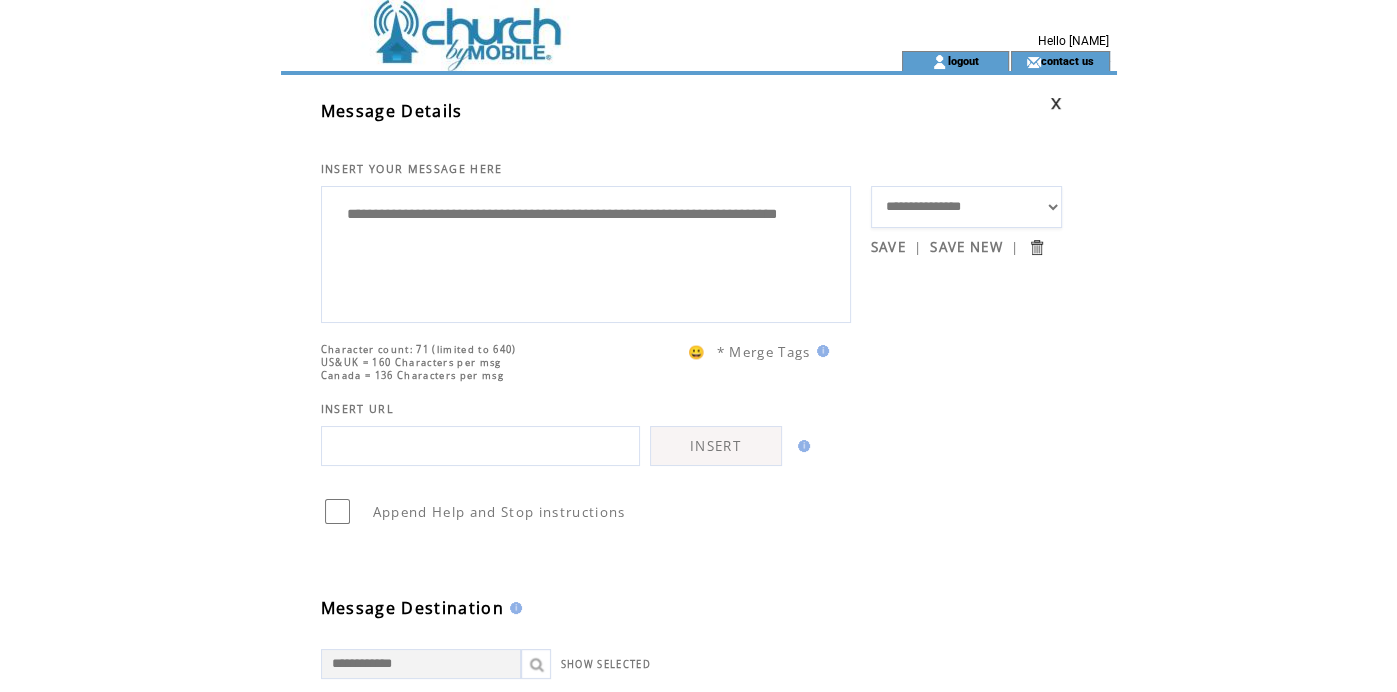 paste on "**********" 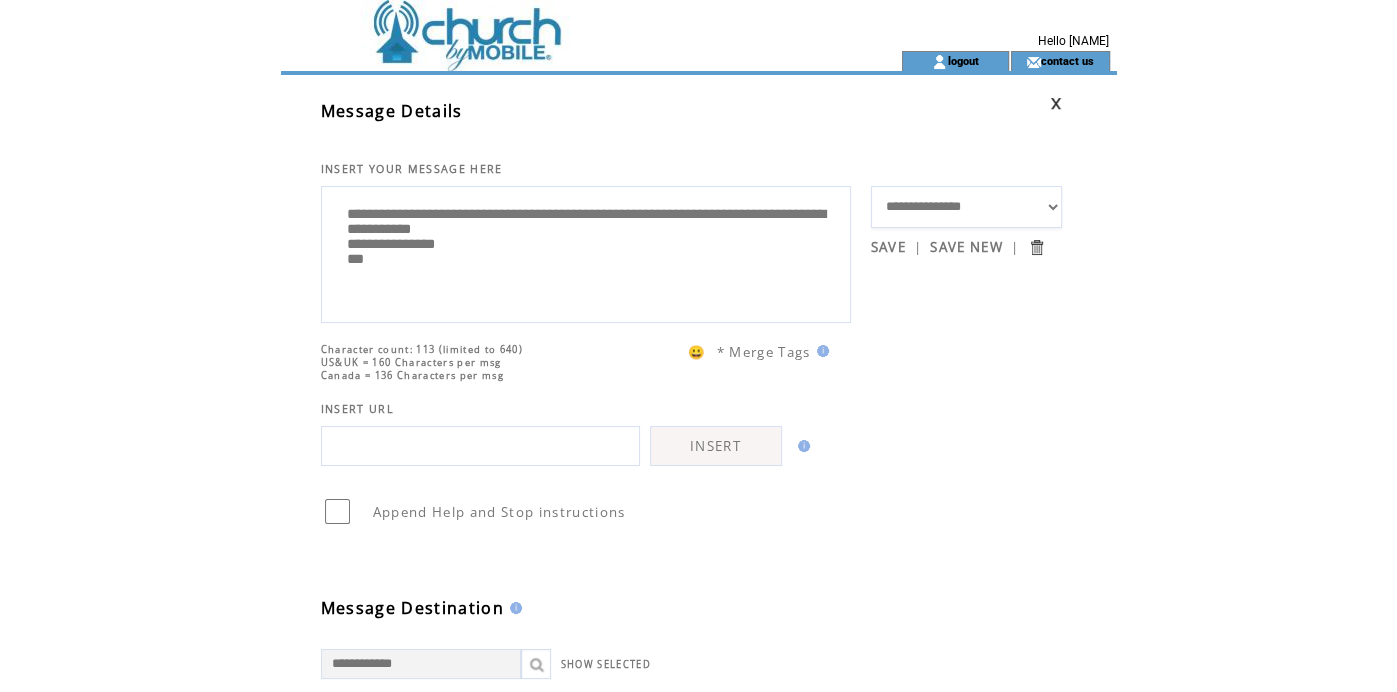 click on "**********" at bounding box center [586, 252] 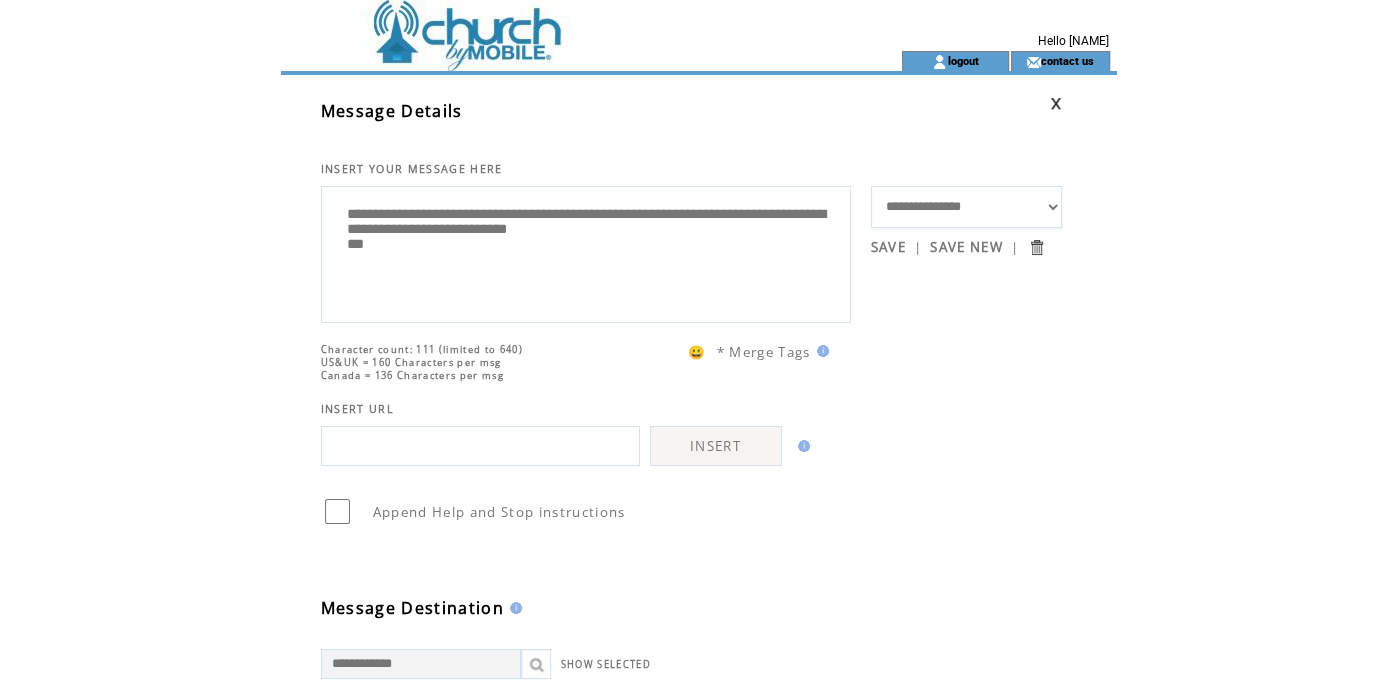 click on "**********" at bounding box center (586, 252) 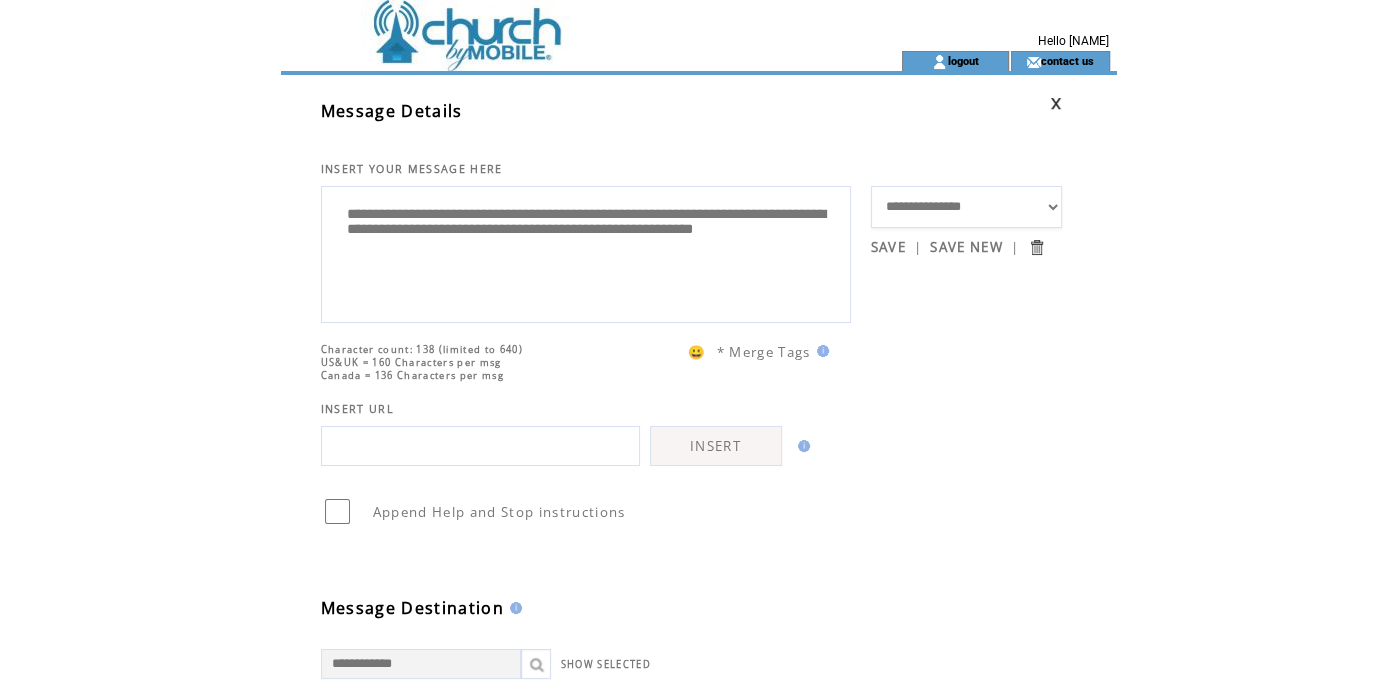 click on "**********" at bounding box center [586, 252] 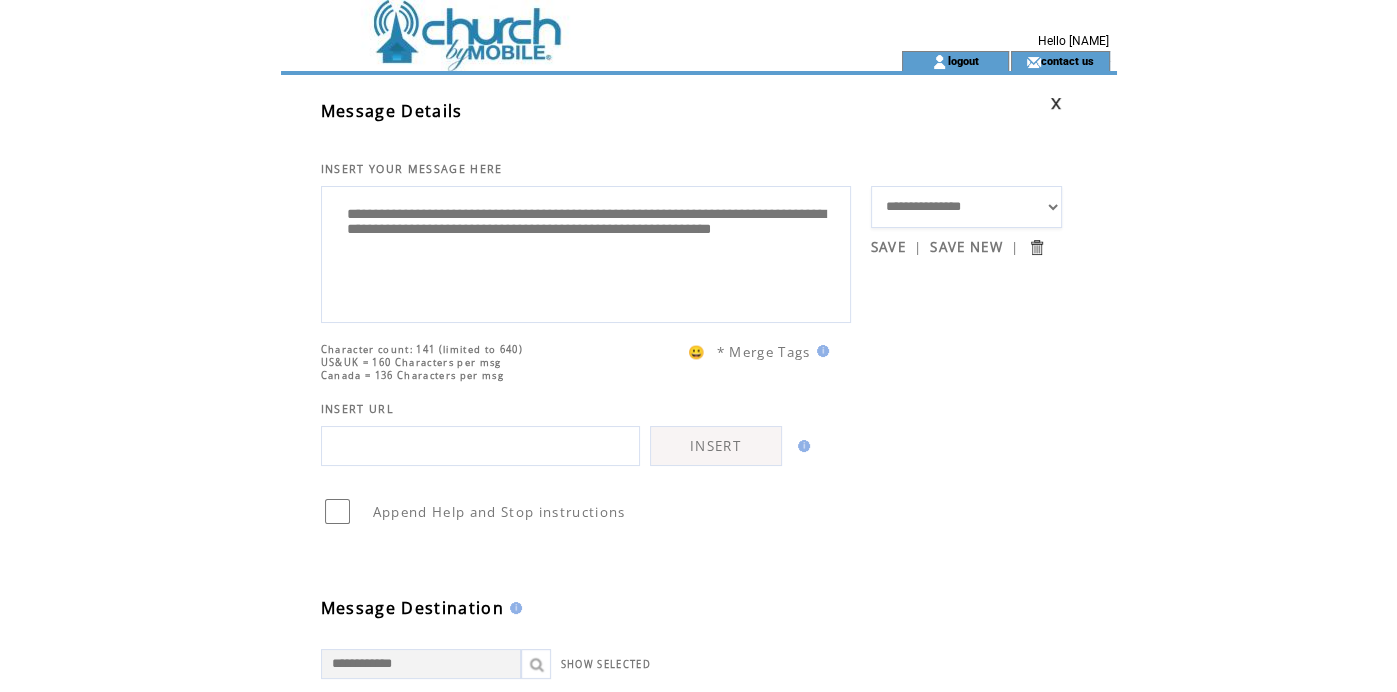 click on "**********" at bounding box center (586, 252) 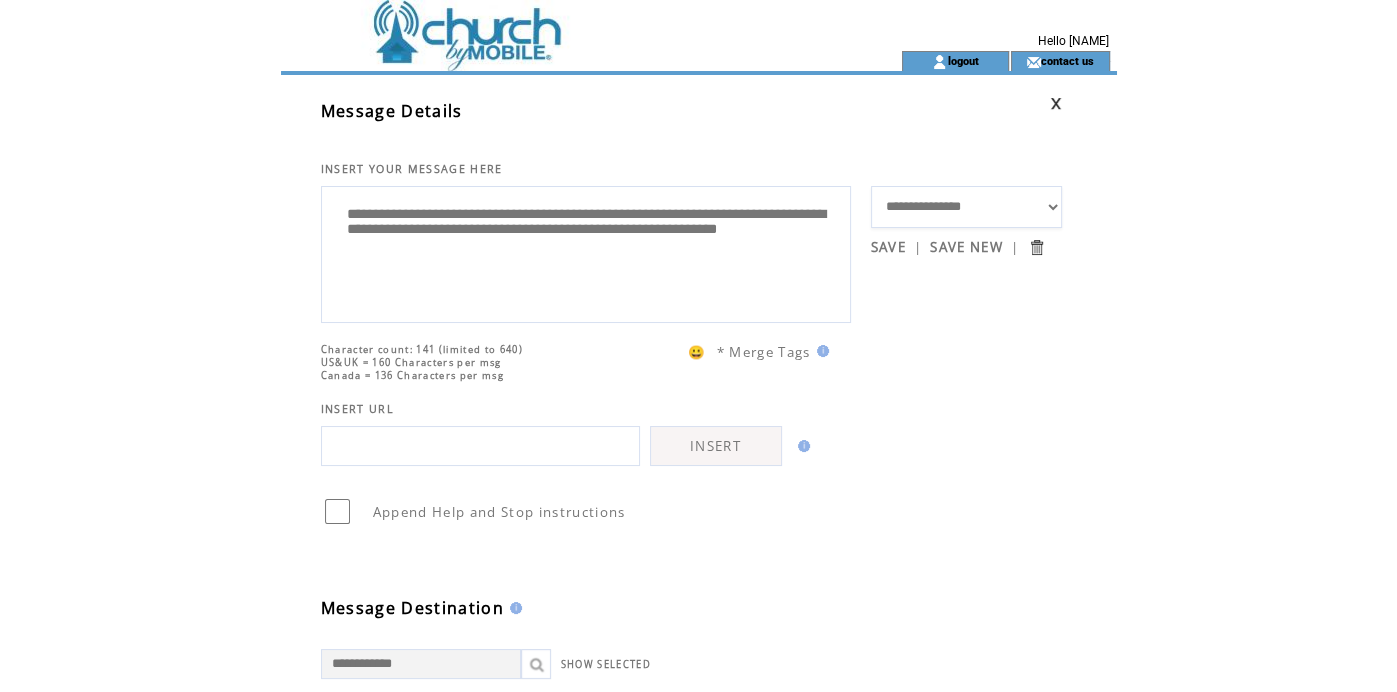 click on "**********" at bounding box center (586, 252) 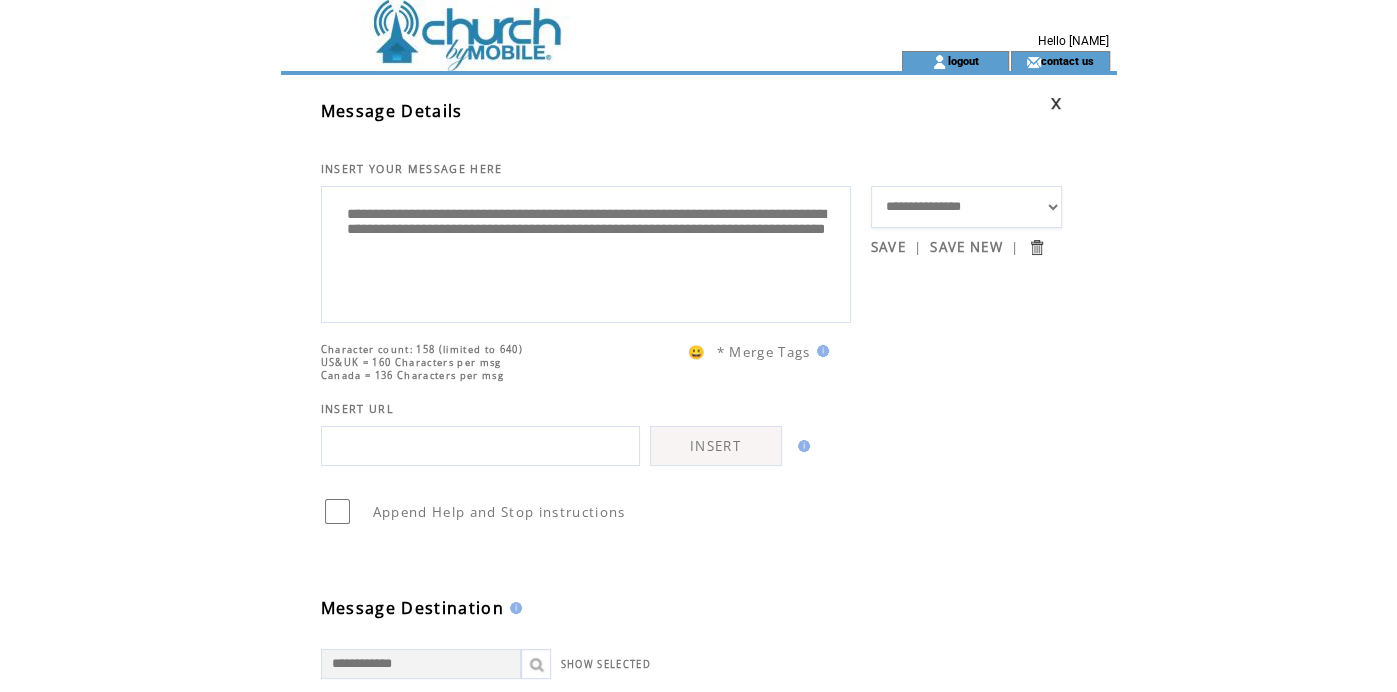 drag, startPoint x: 591, startPoint y: 219, endPoint x: 483, endPoint y: 222, distance: 108.04166 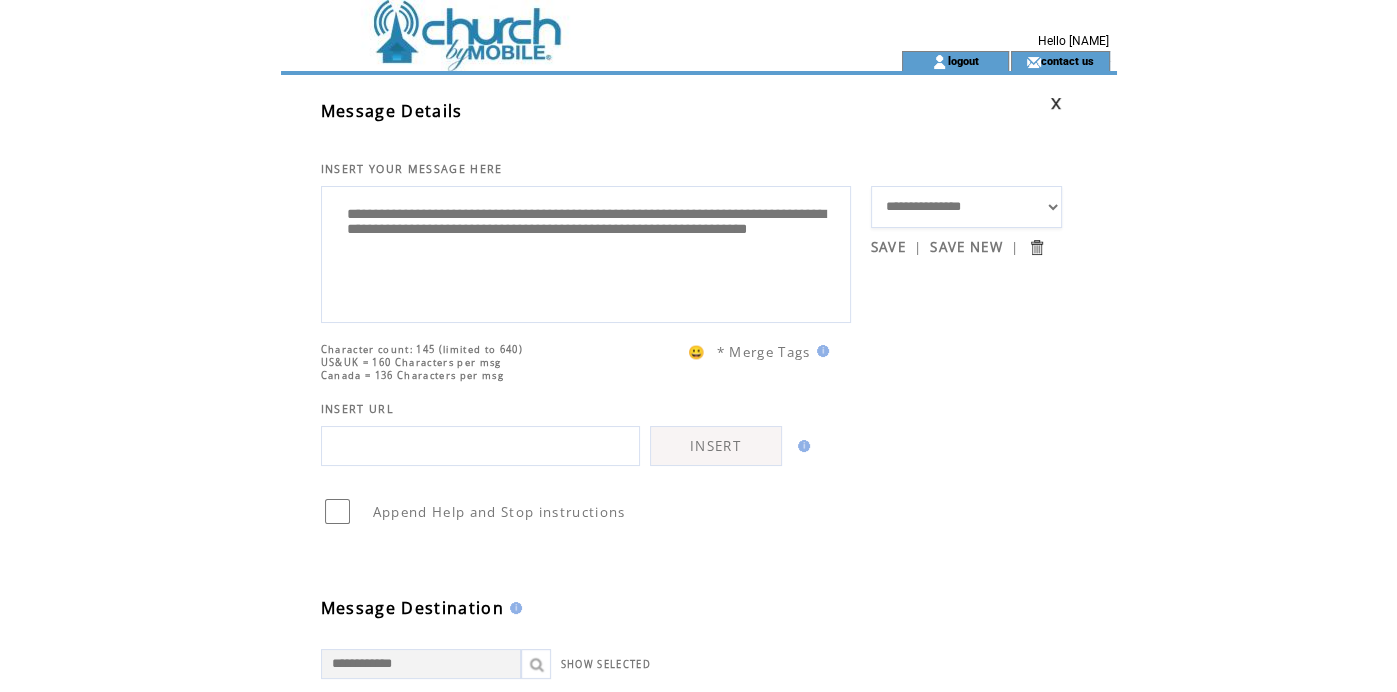 click on "**********" at bounding box center [586, 252] 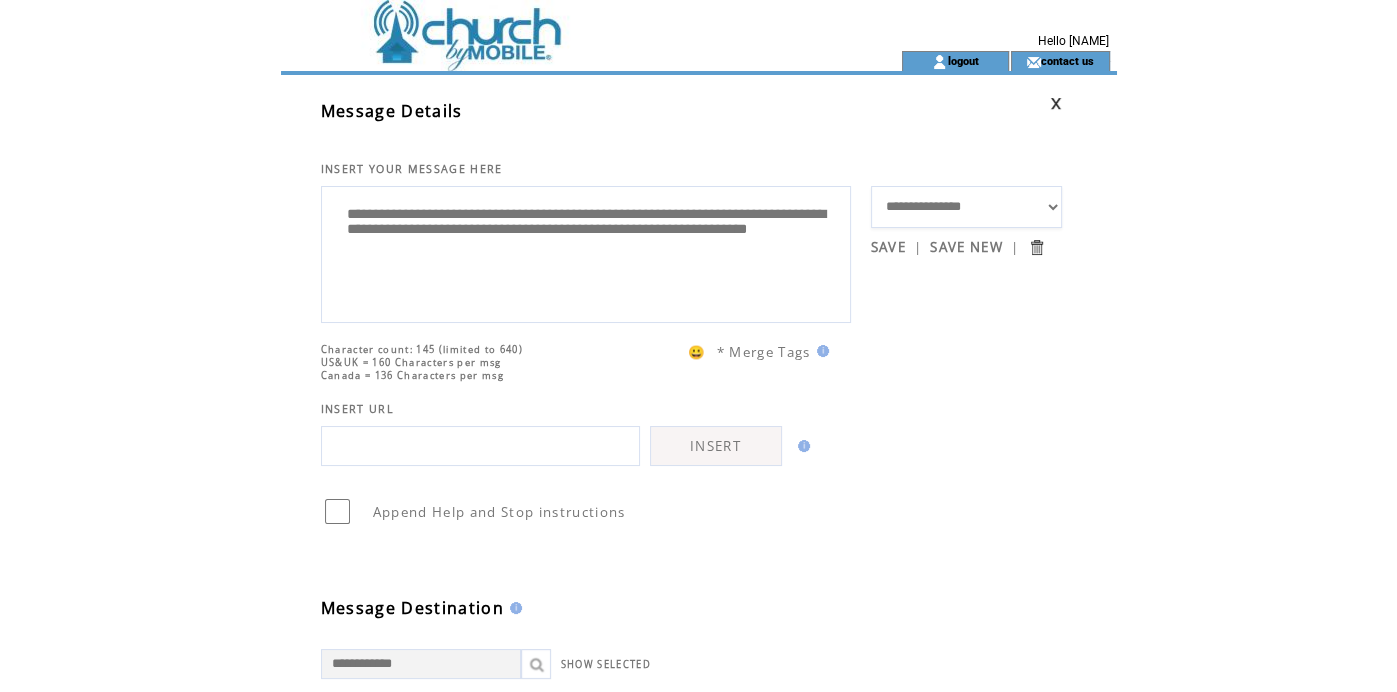 click on "**********" at bounding box center [586, 252] 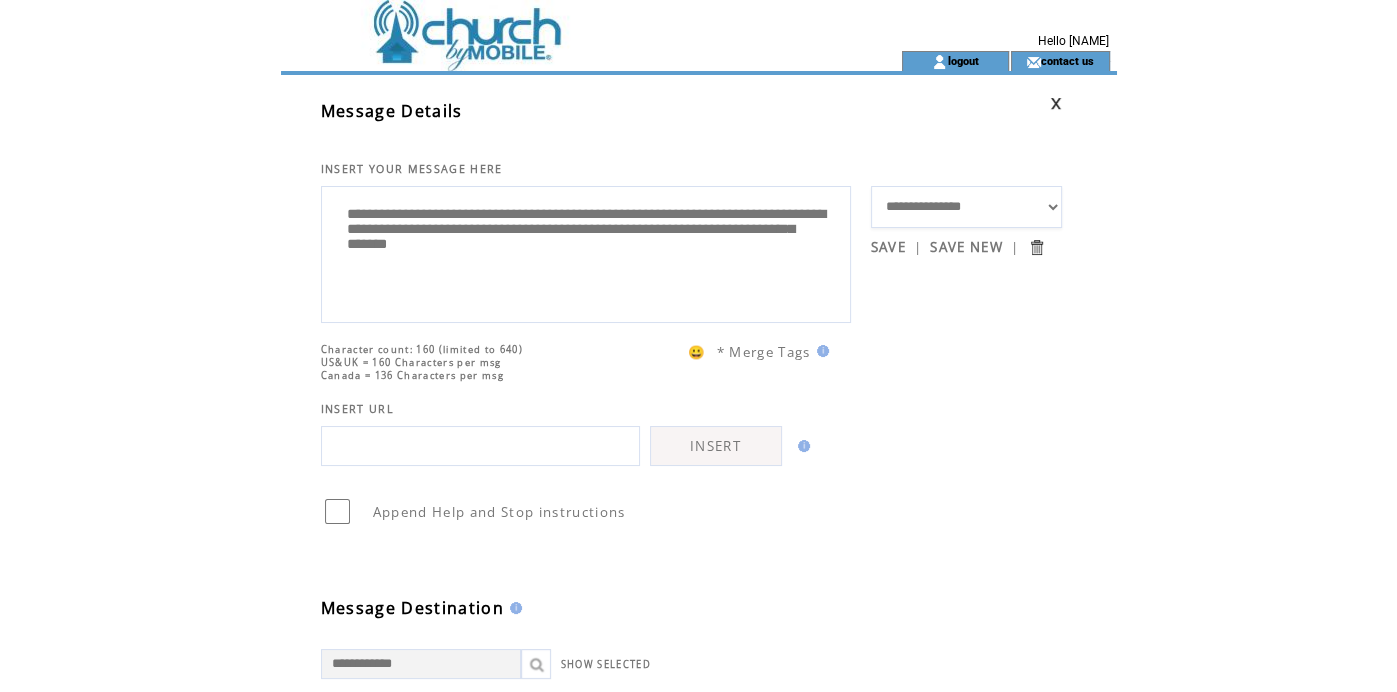 drag, startPoint x: 634, startPoint y: 261, endPoint x: 698, endPoint y: 244, distance: 66.21933 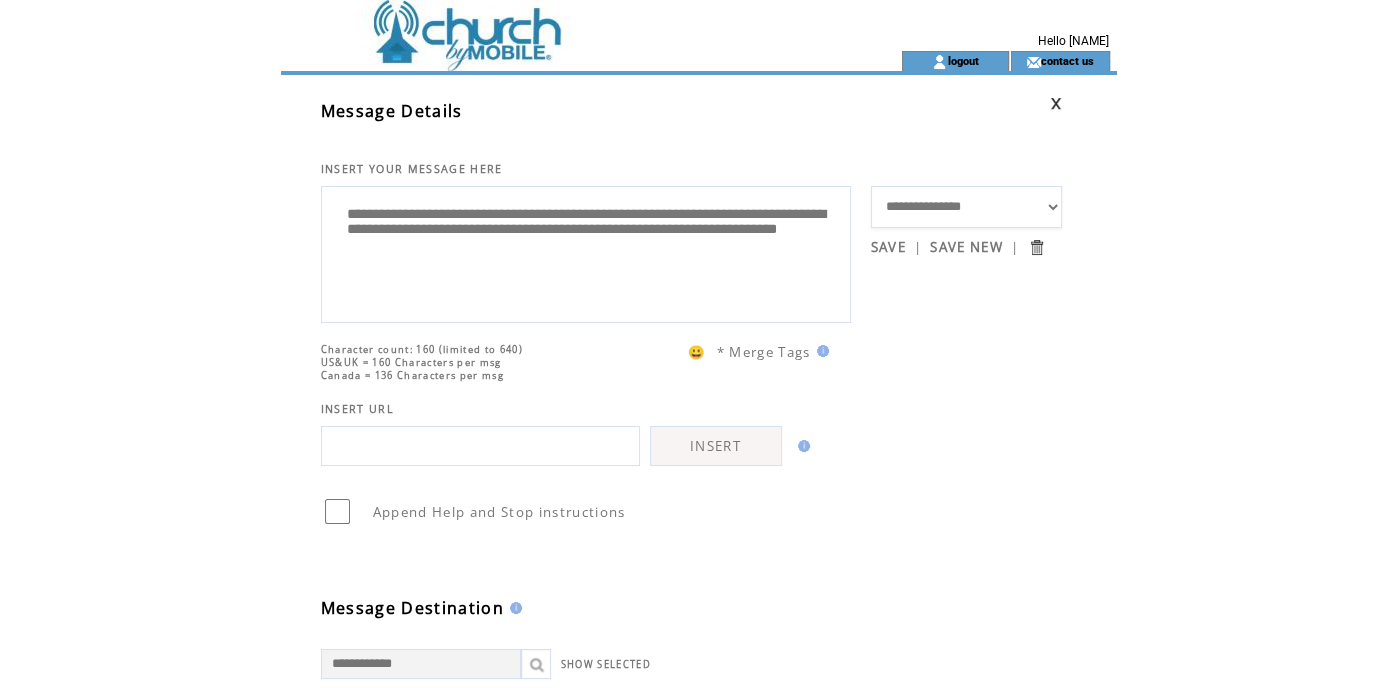 click on "**********" at bounding box center [586, 252] 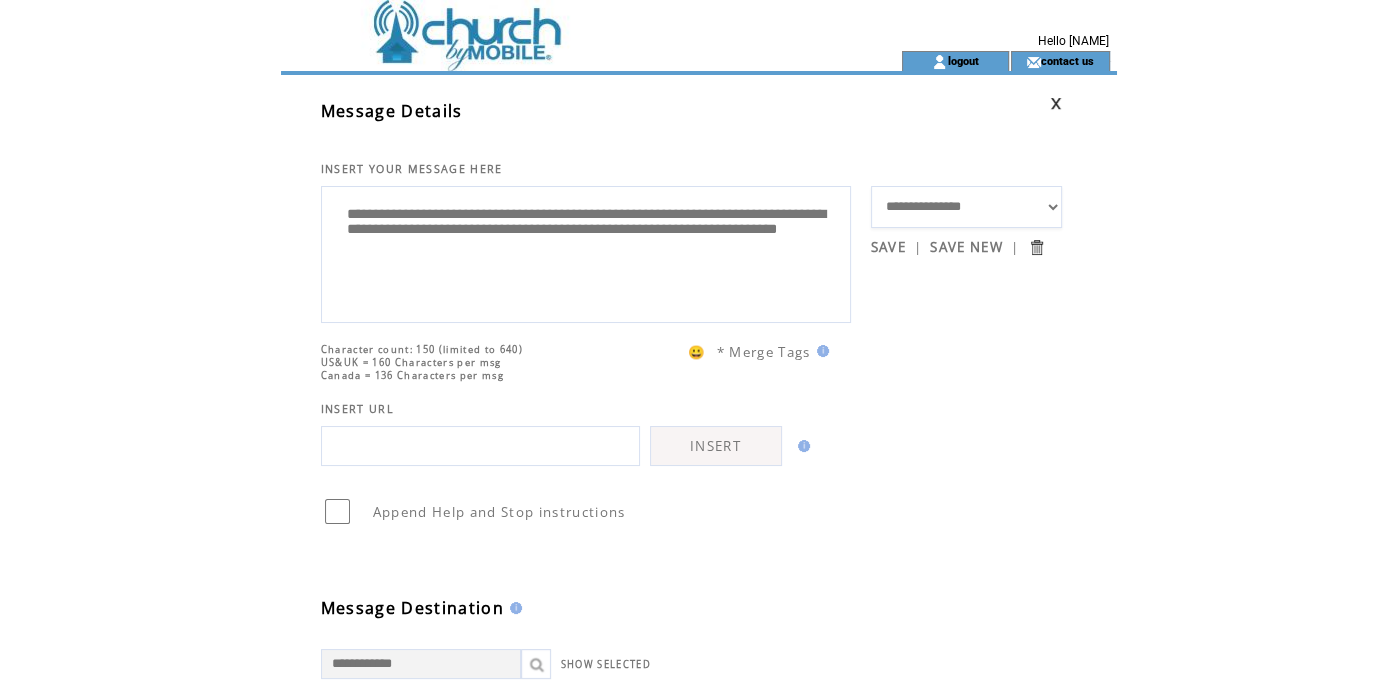 paste on "**********" 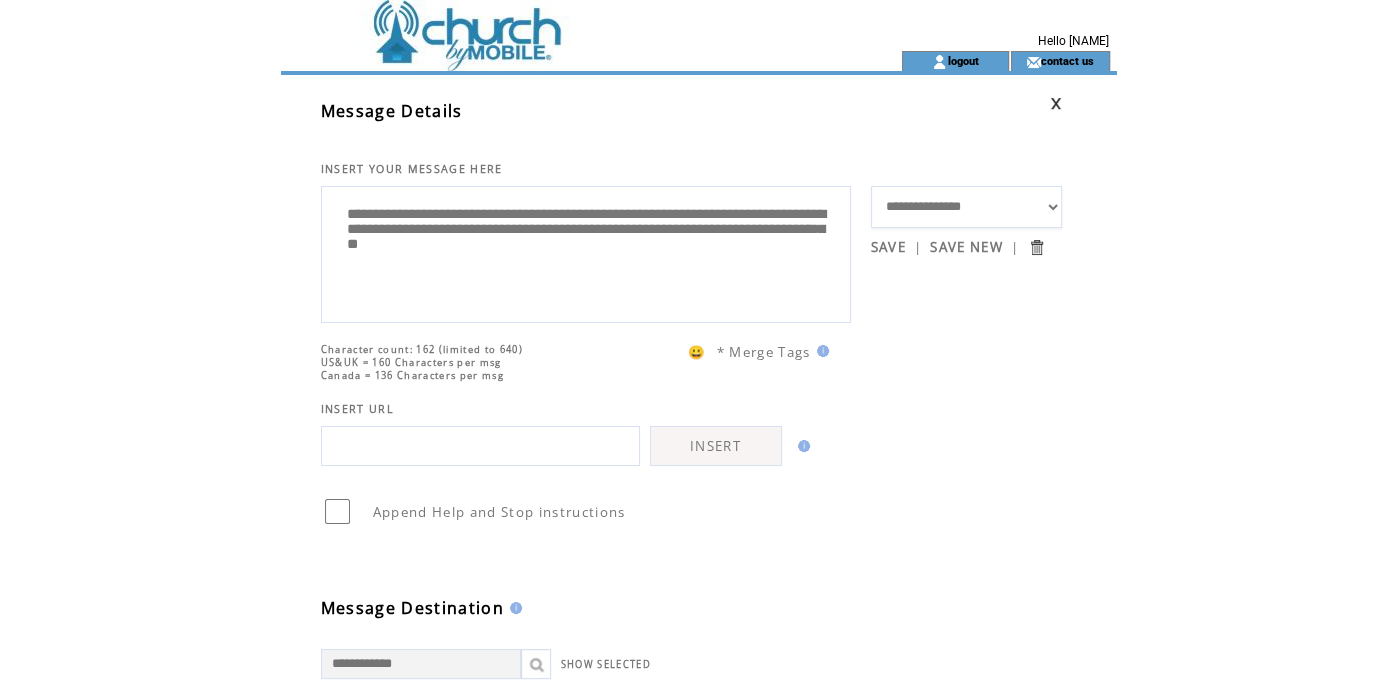 click on "**********" at bounding box center [586, 252] 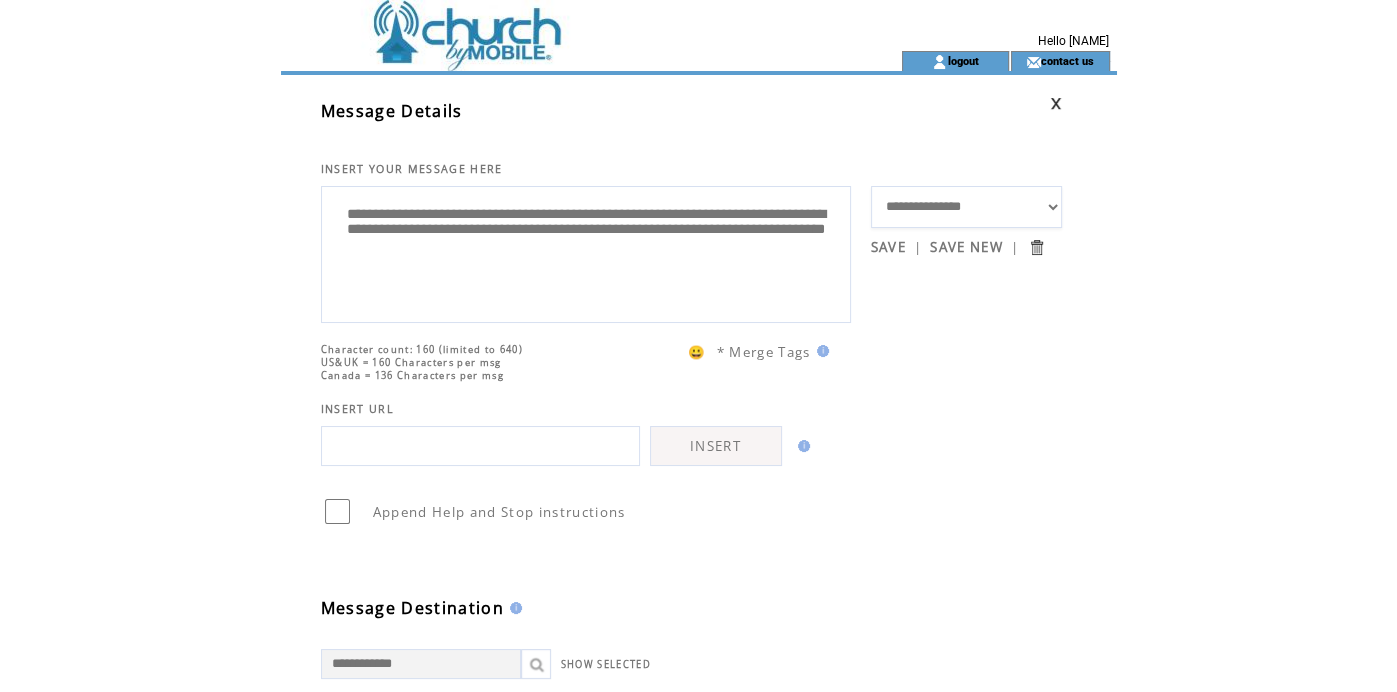 click on "**********" at bounding box center (586, 252) 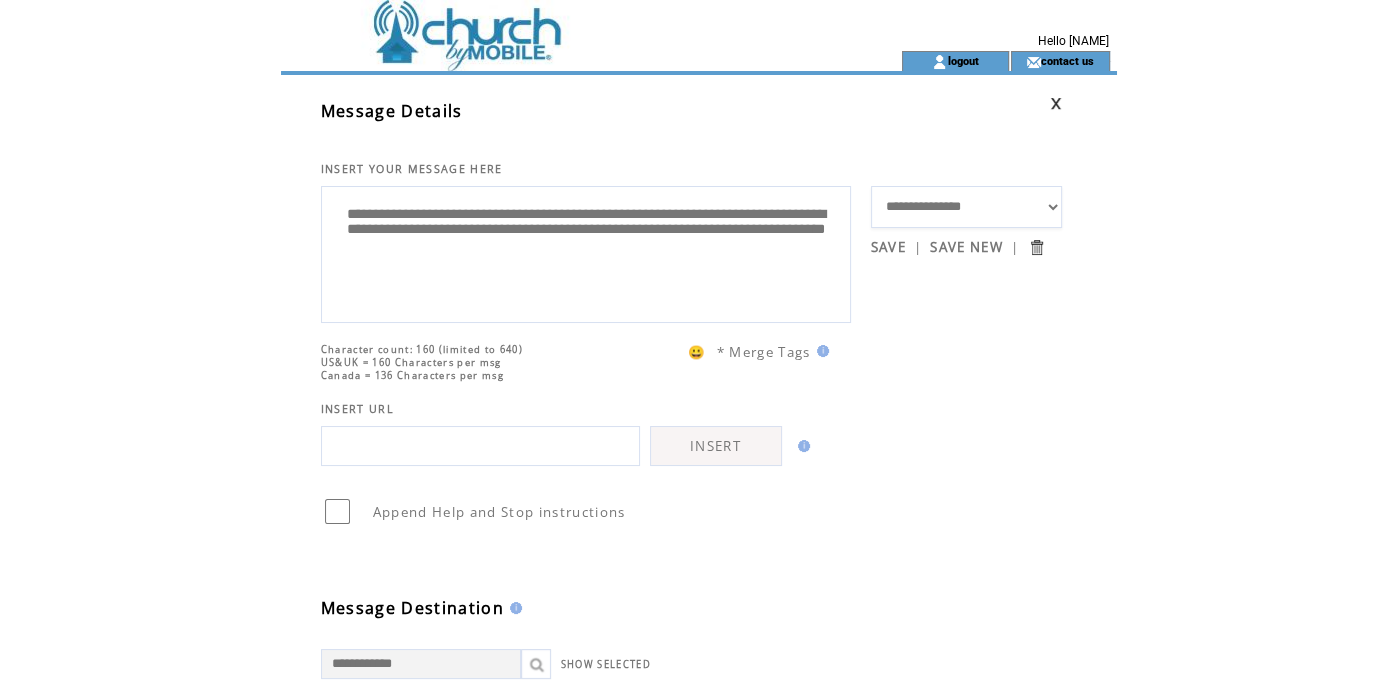 click on "**********" at bounding box center [586, 252] 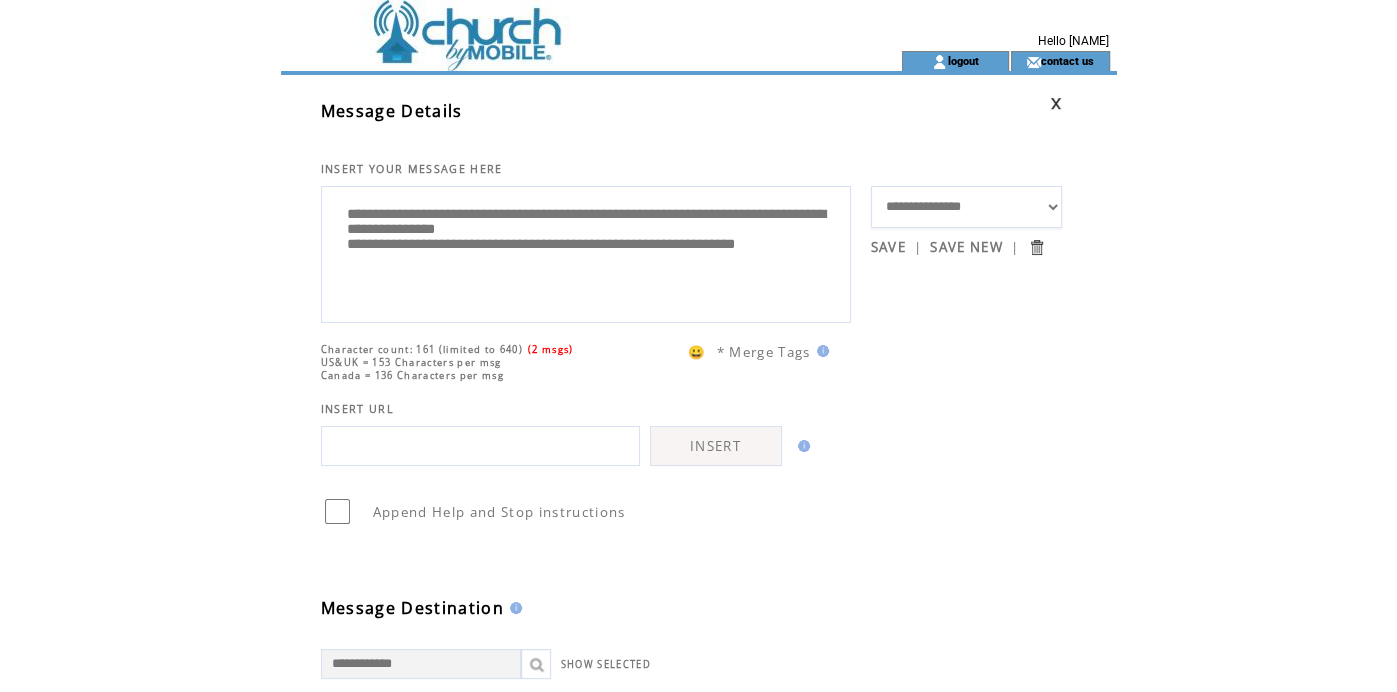 click on "**********" at bounding box center (586, 252) 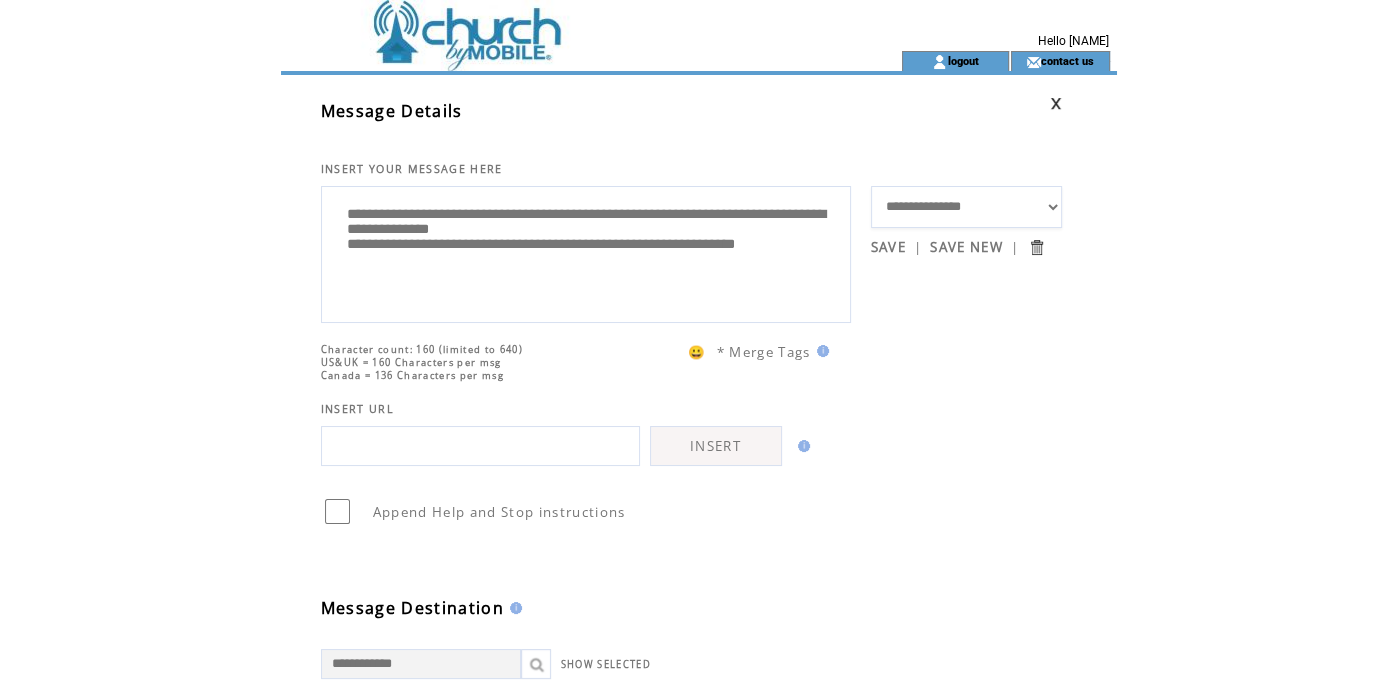 click on "**********" at bounding box center [586, 252] 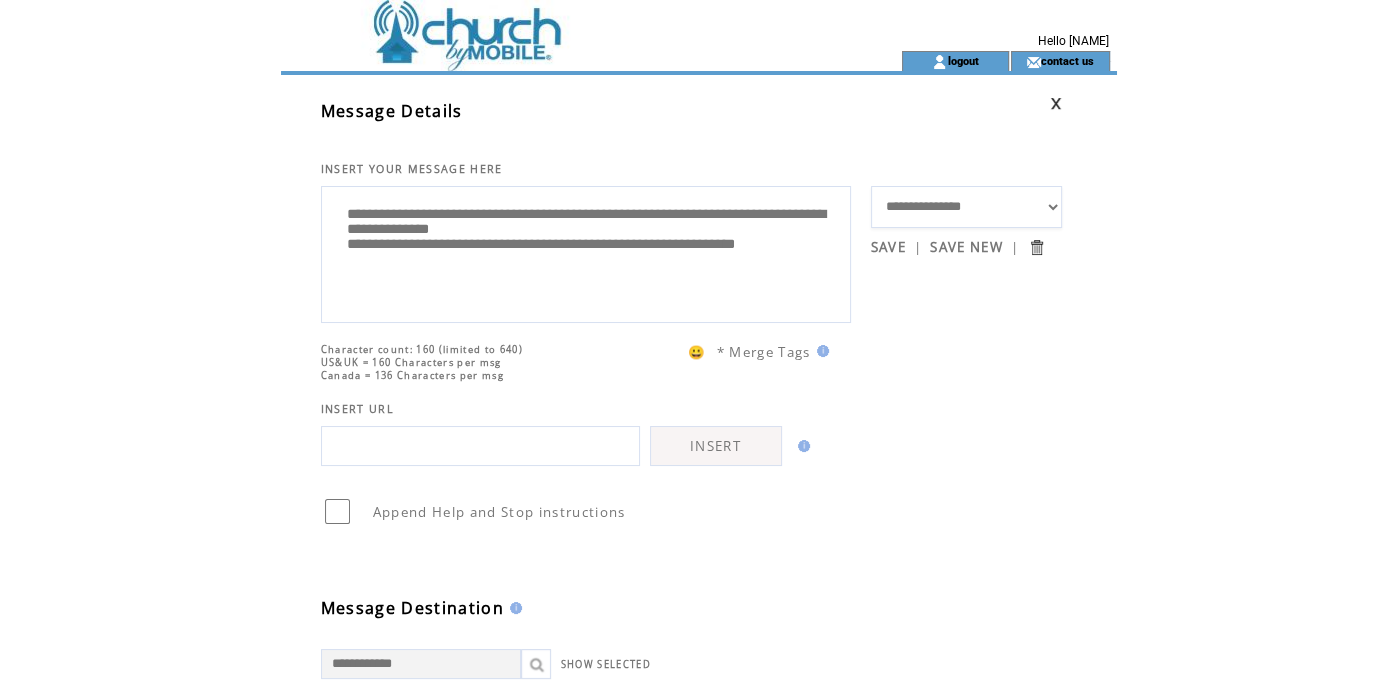 click on "**********" at bounding box center (586, 252) 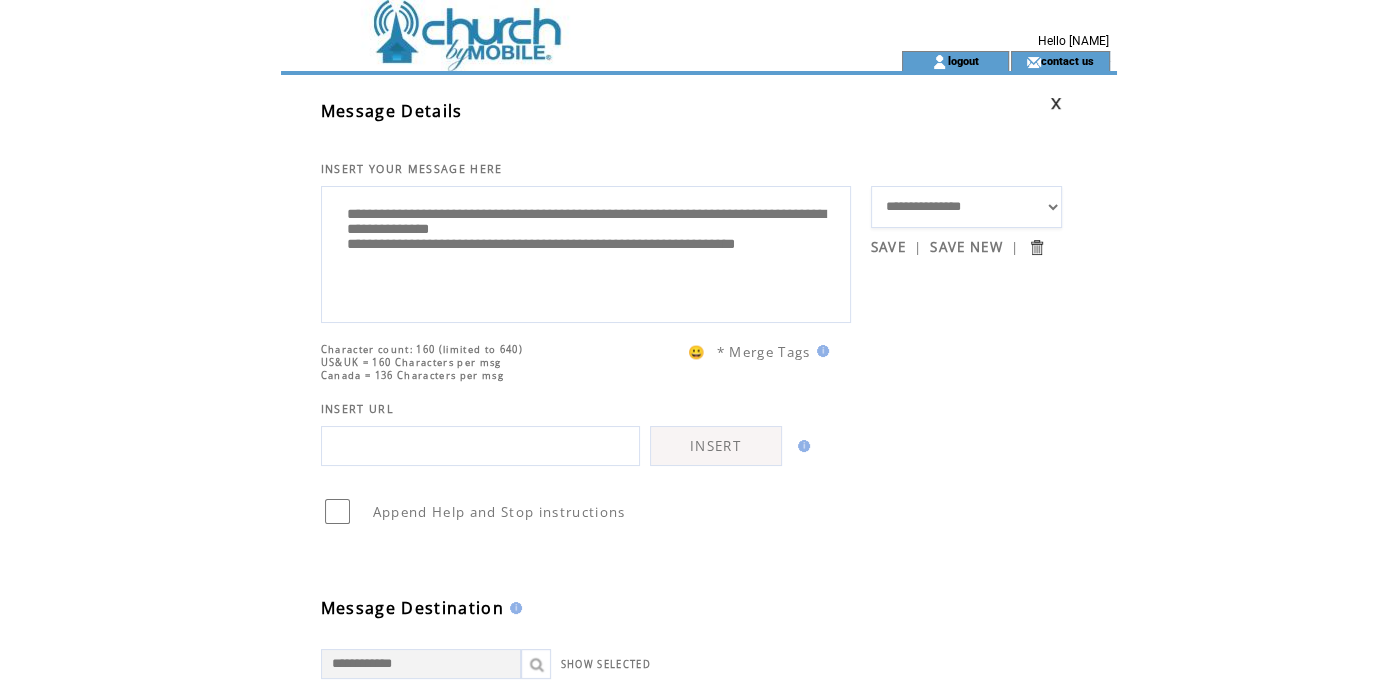 type on "**********" 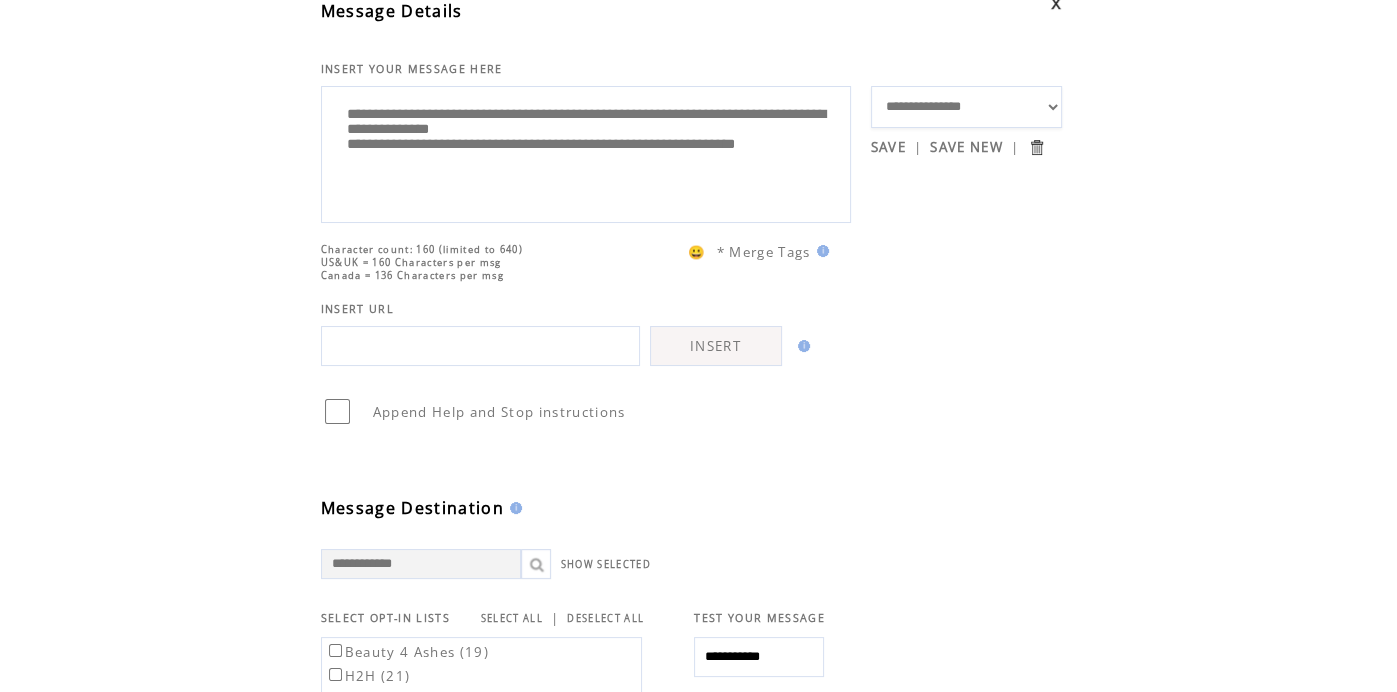 scroll, scrollTop: 300, scrollLeft: 0, axis: vertical 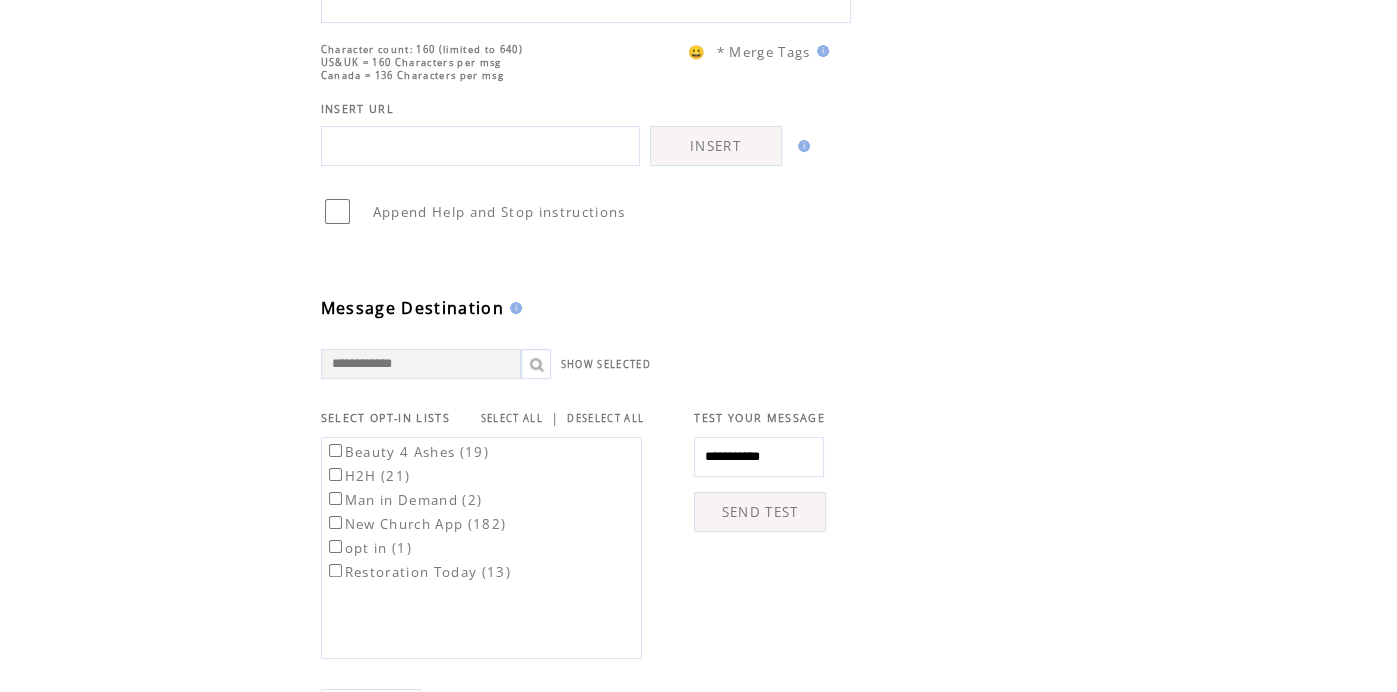 click on "SELECT ALL" at bounding box center (512, 418) 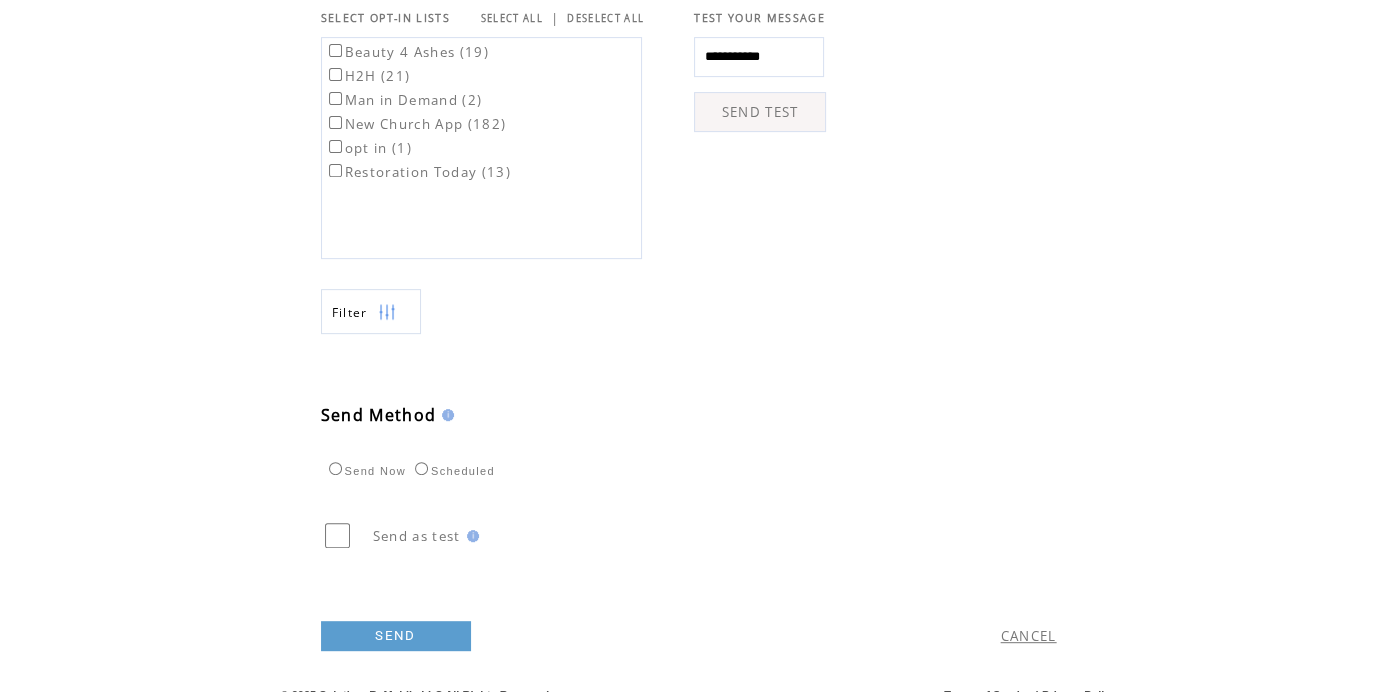 scroll, scrollTop: 745, scrollLeft: 0, axis: vertical 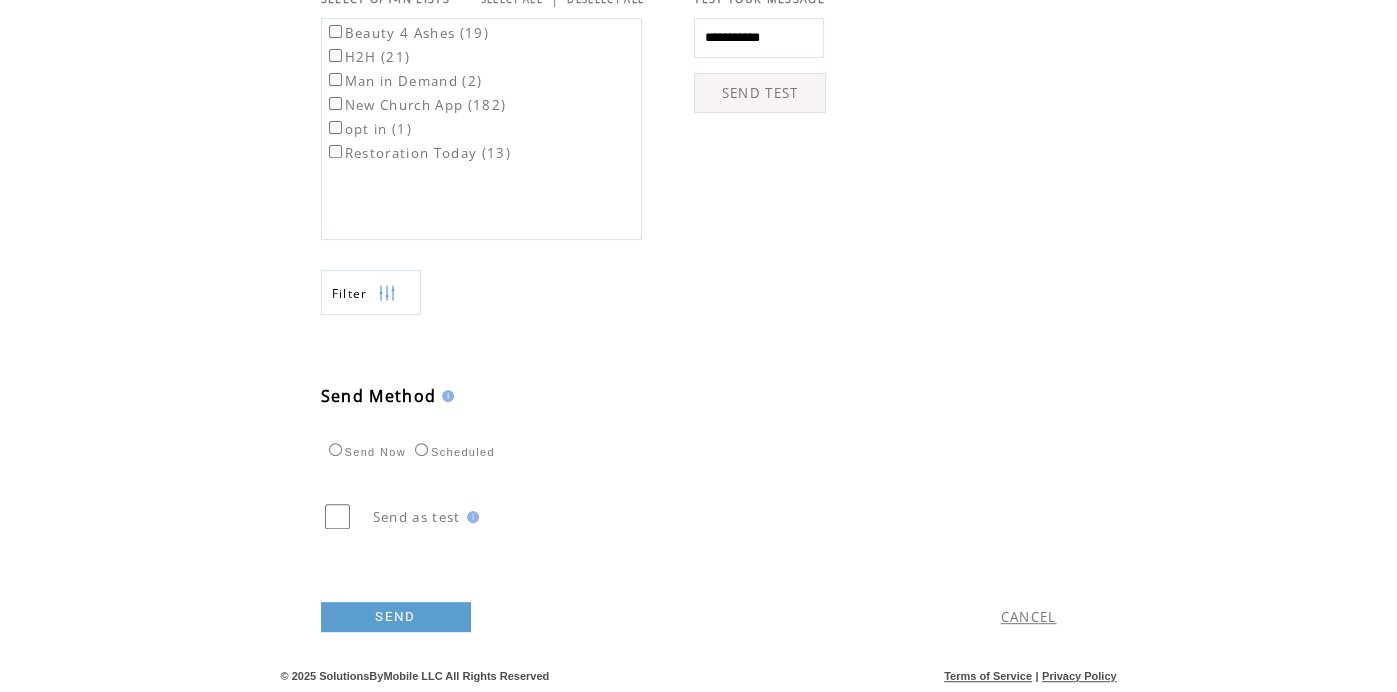 click on "SEND" at bounding box center (396, 617) 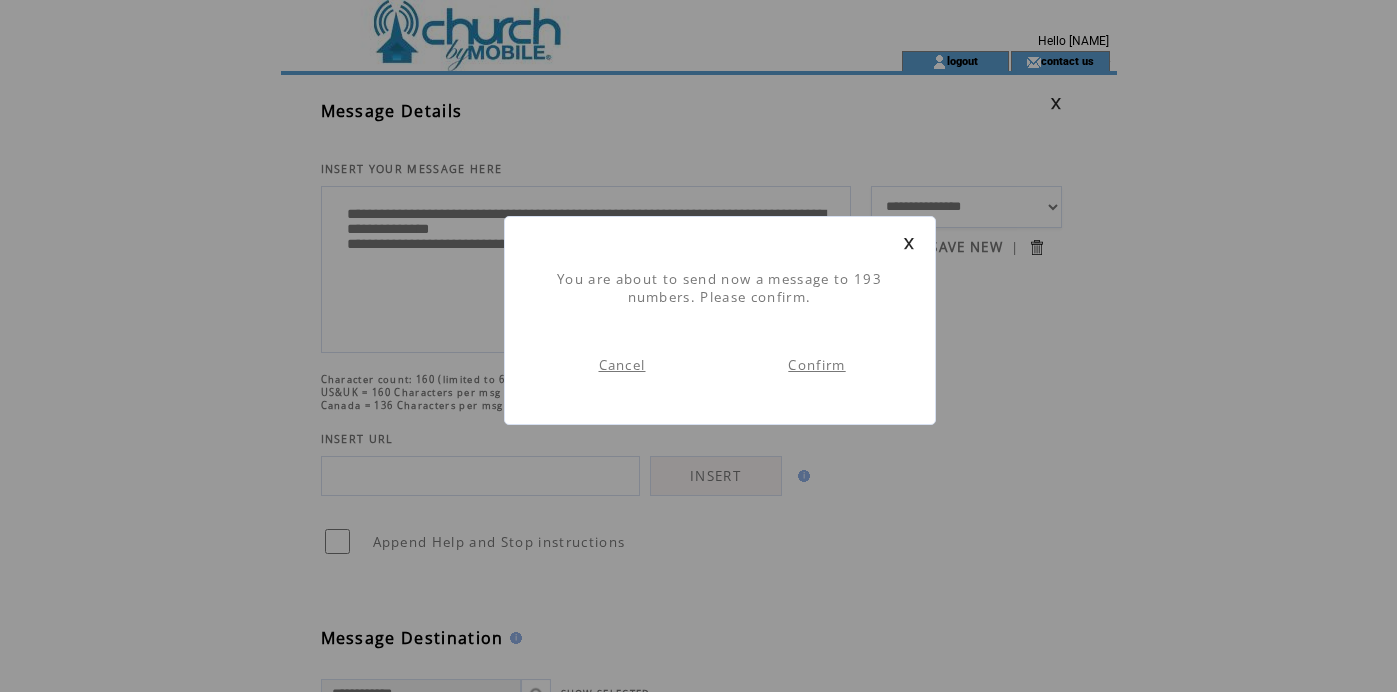 scroll, scrollTop: 0, scrollLeft: 0, axis: both 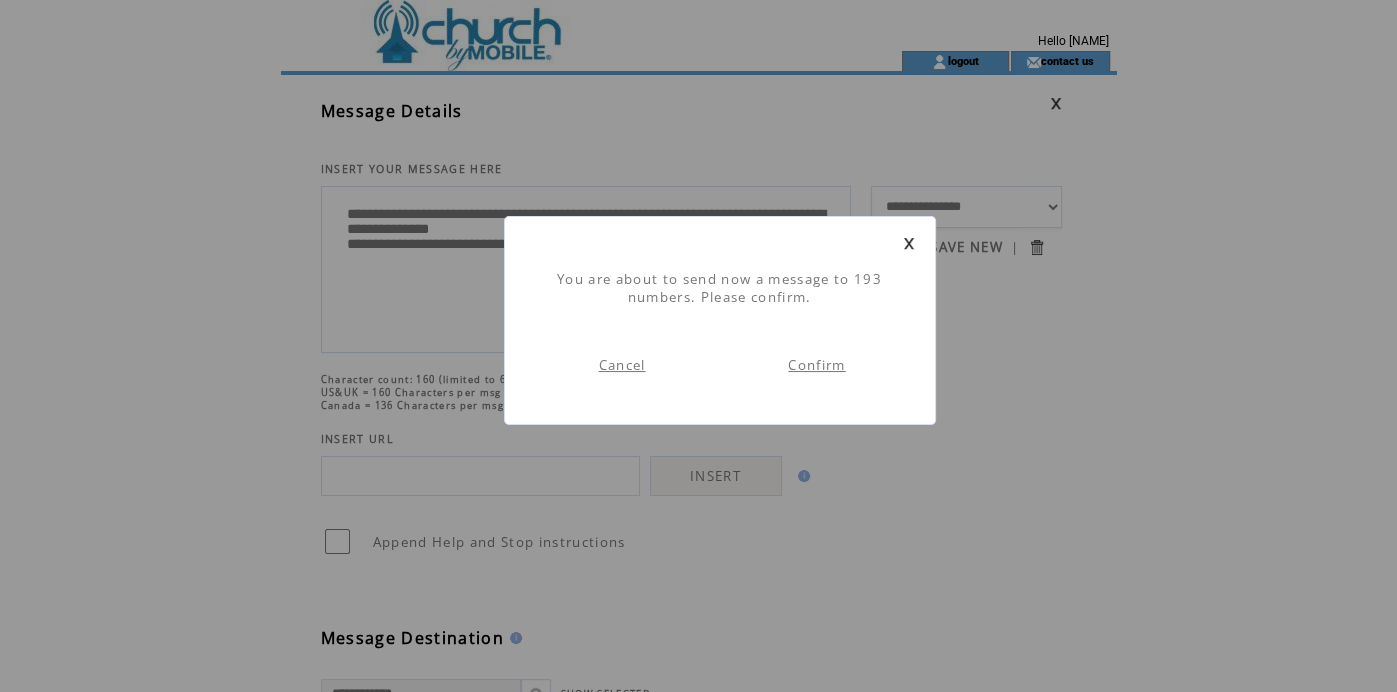 click on "Confirm" at bounding box center [816, 365] 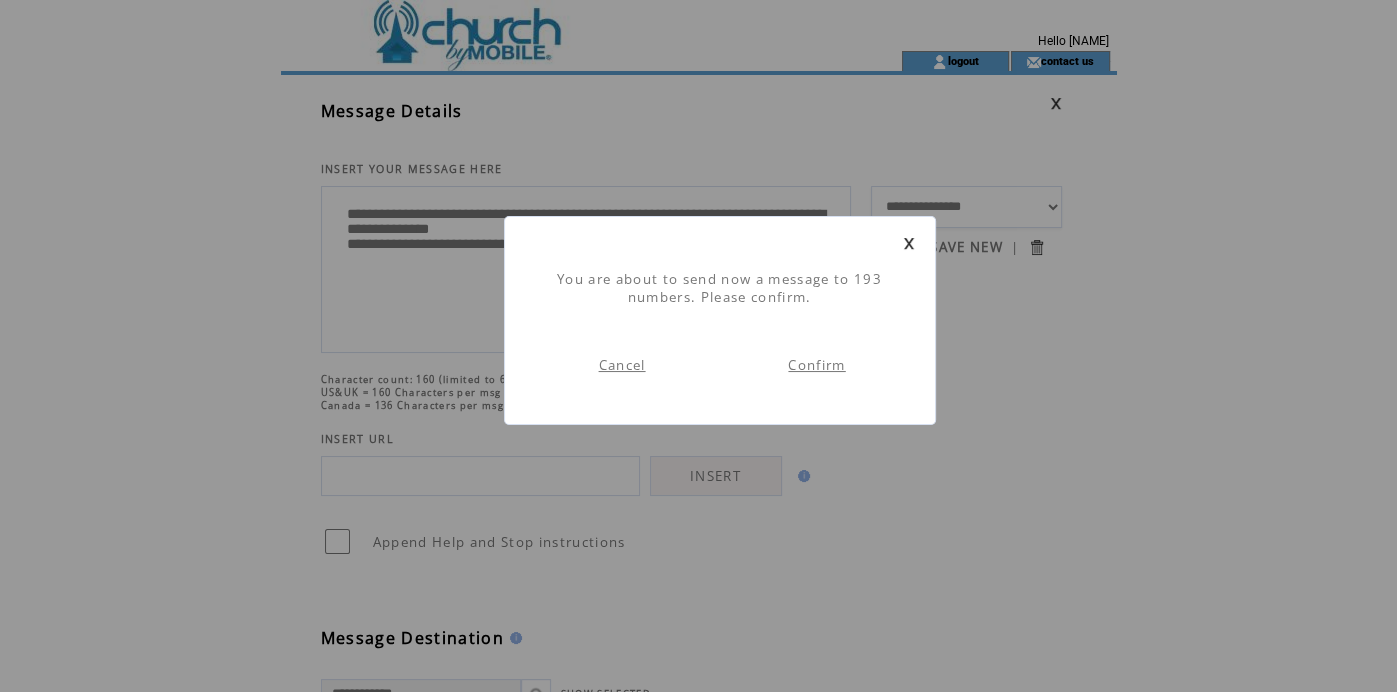 scroll, scrollTop: 0, scrollLeft: 0, axis: both 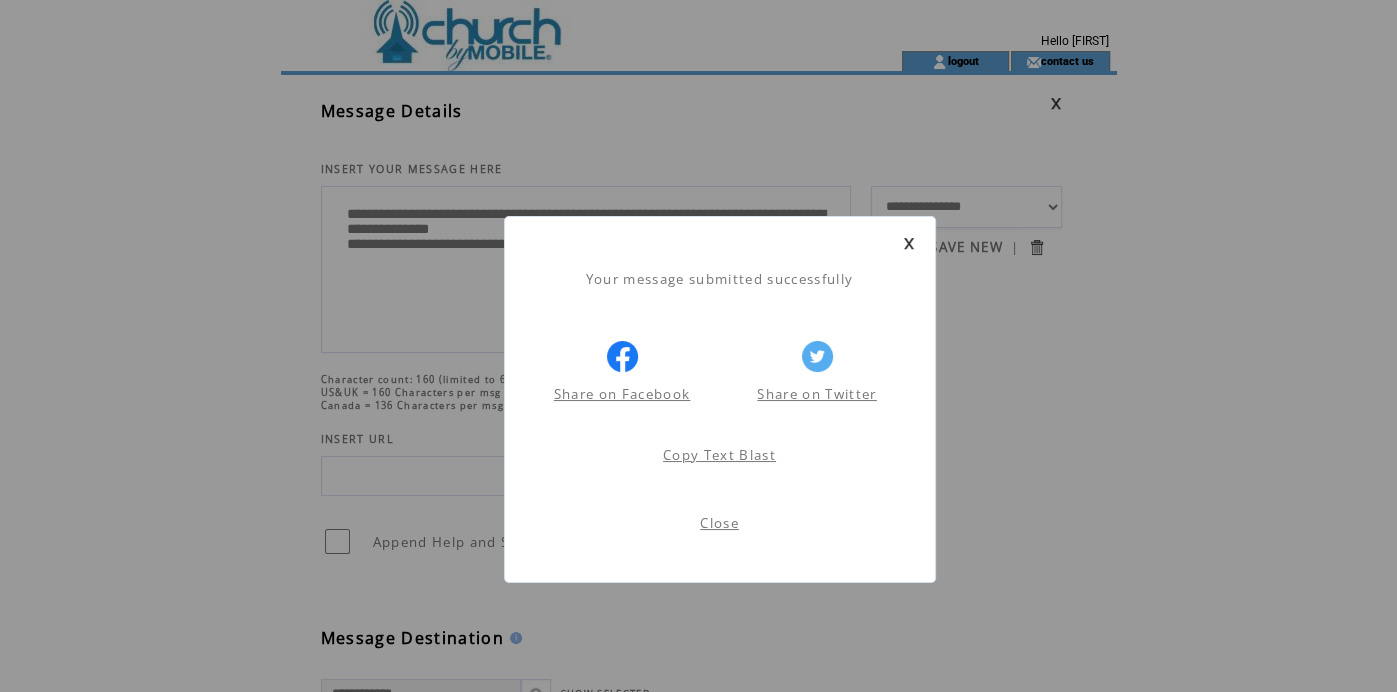 click on "Close" at bounding box center [719, 523] 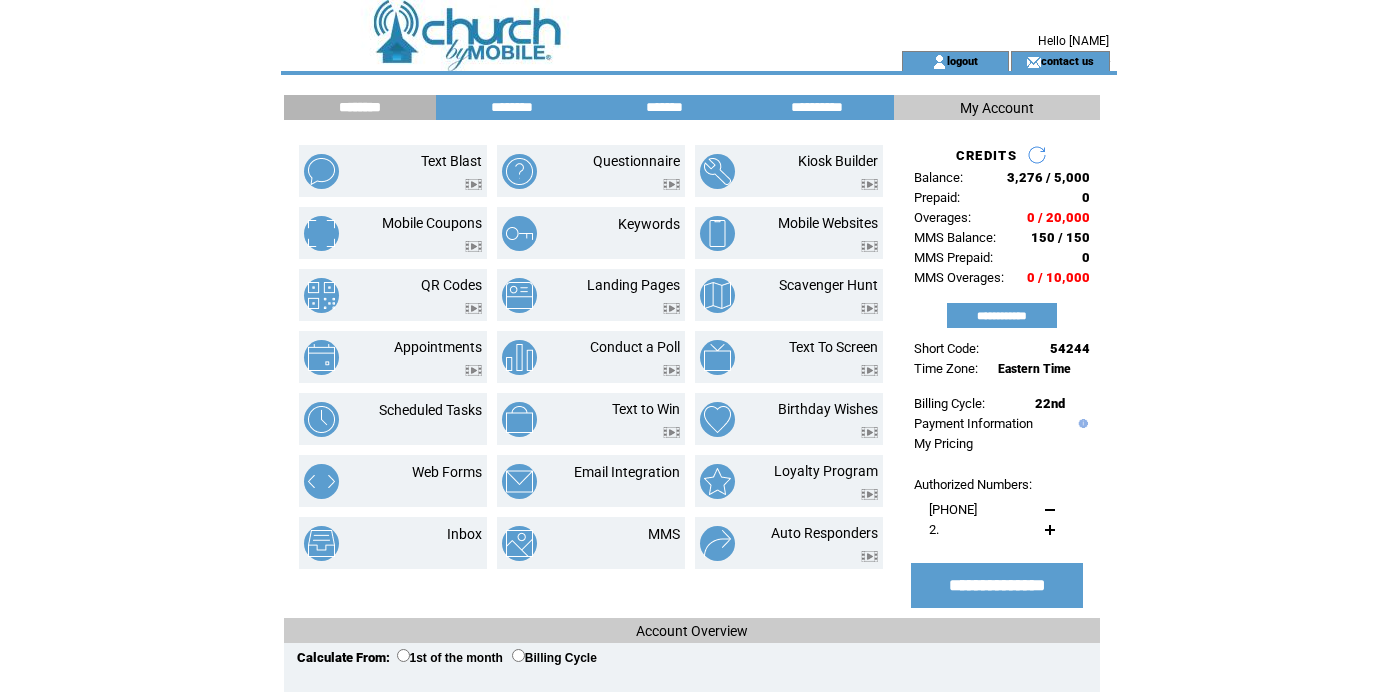scroll, scrollTop: 0, scrollLeft: 0, axis: both 